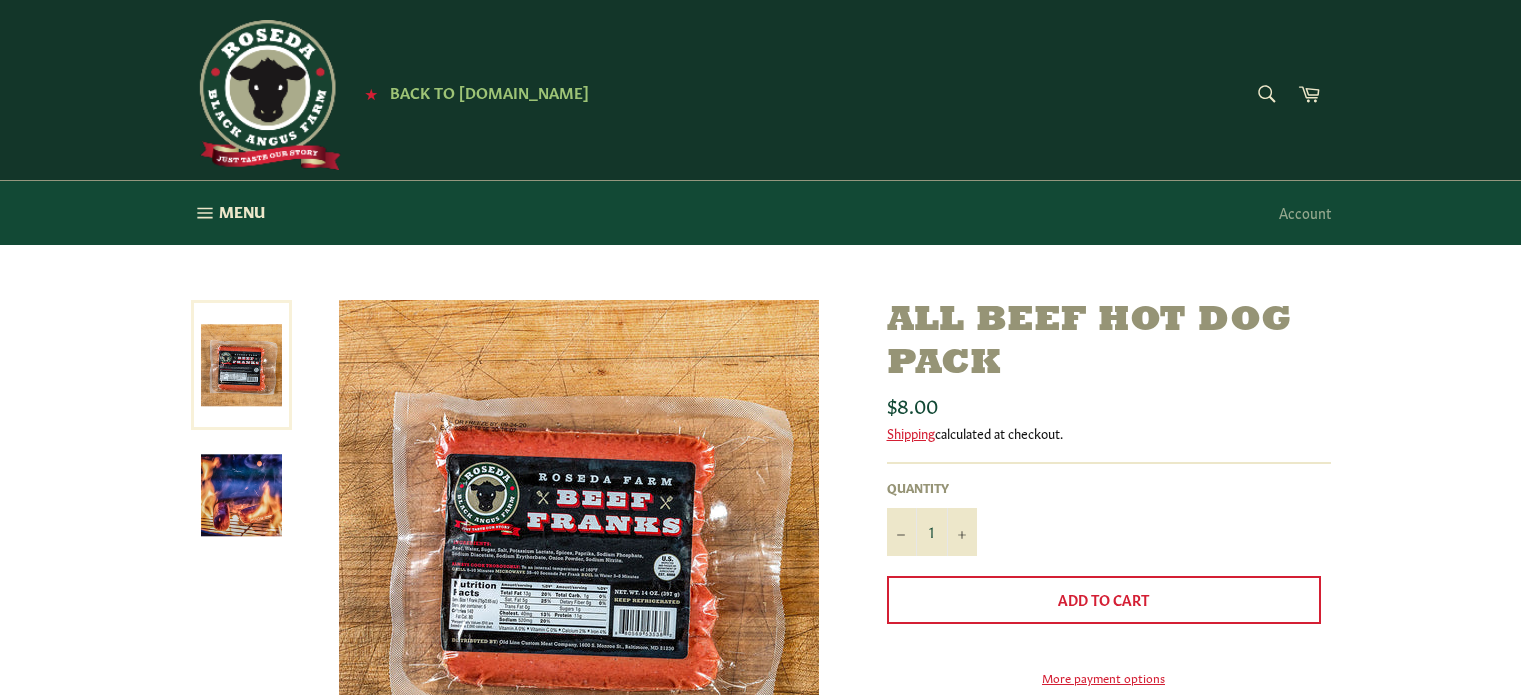 scroll, scrollTop: 0, scrollLeft: 0, axis: both 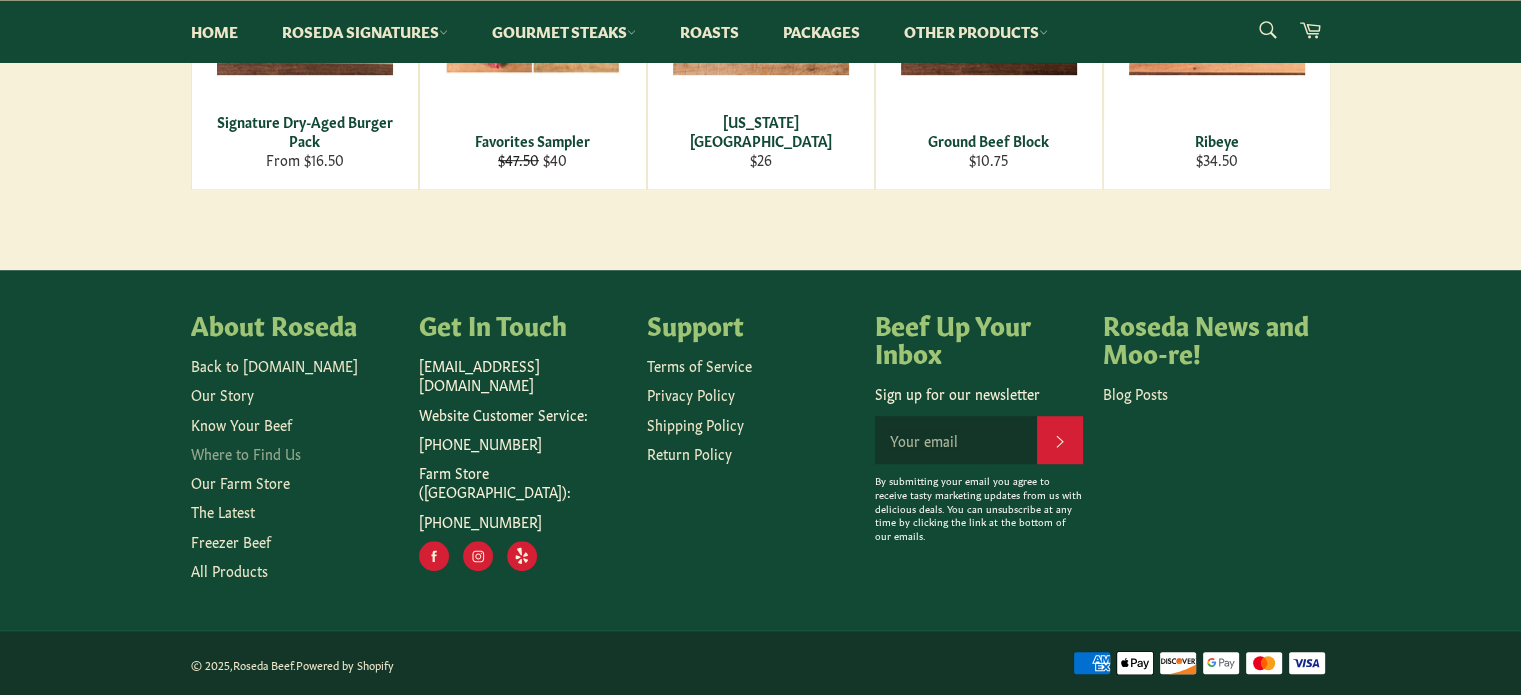 click on "Where to Find Us" at bounding box center (246, 453) 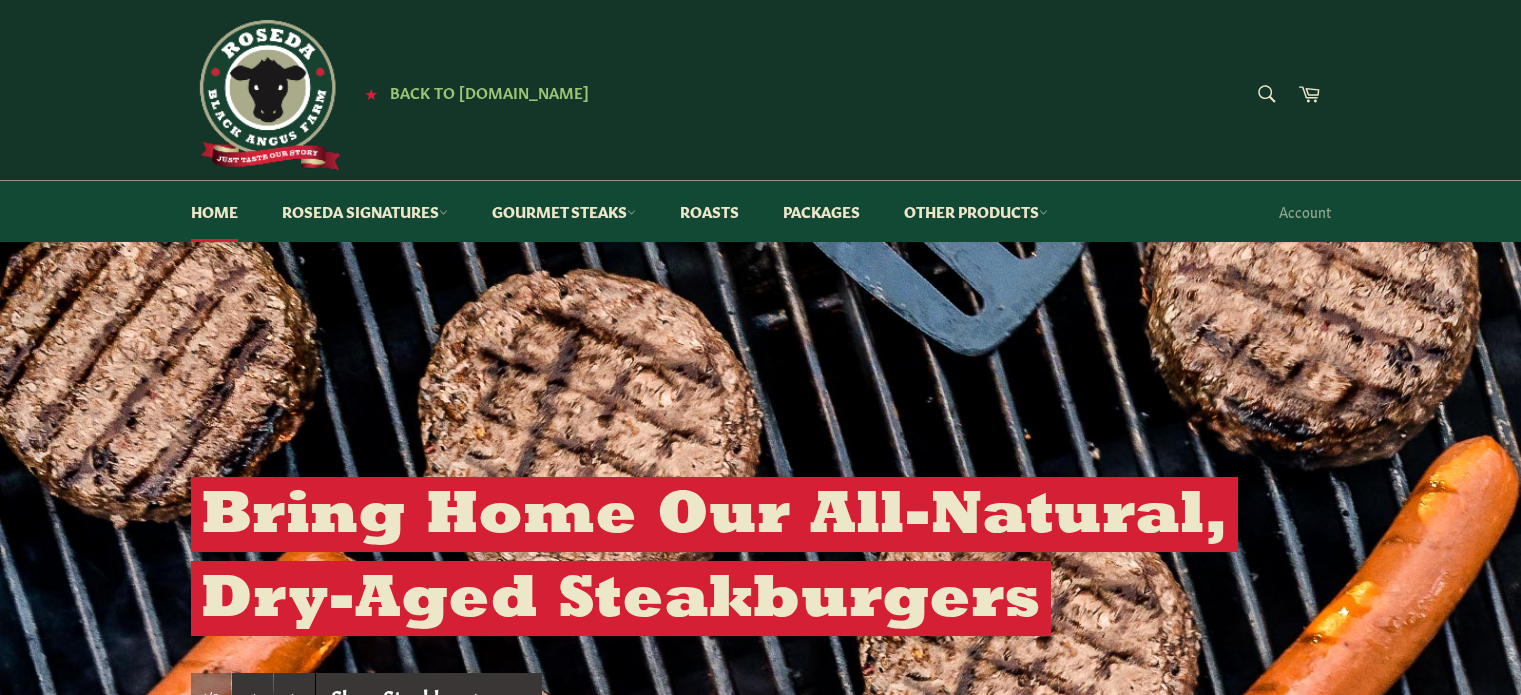 scroll, scrollTop: 0, scrollLeft: 0, axis: both 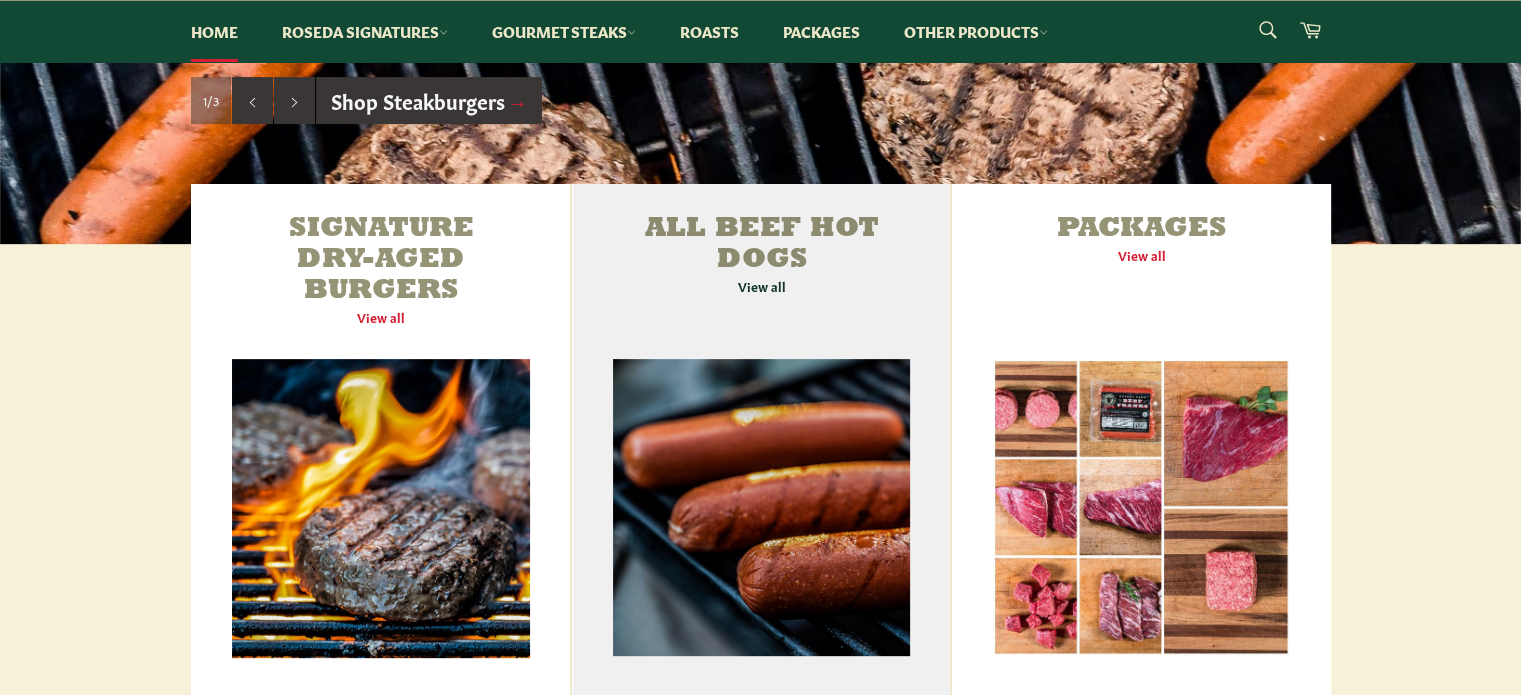 click on "All Beef Hot Dogs
View all" at bounding box center [761, 441] 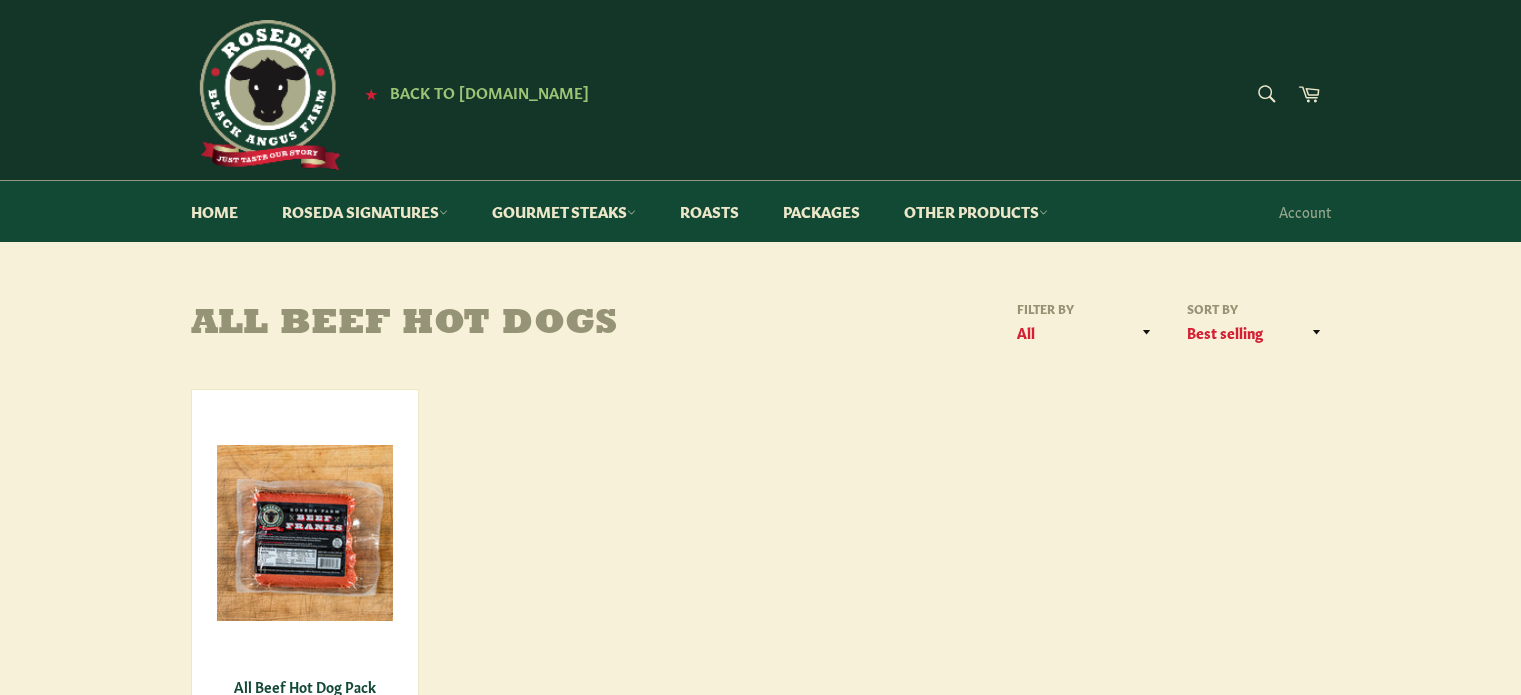 scroll, scrollTop: 0, scrollLeft: 0, axis: both 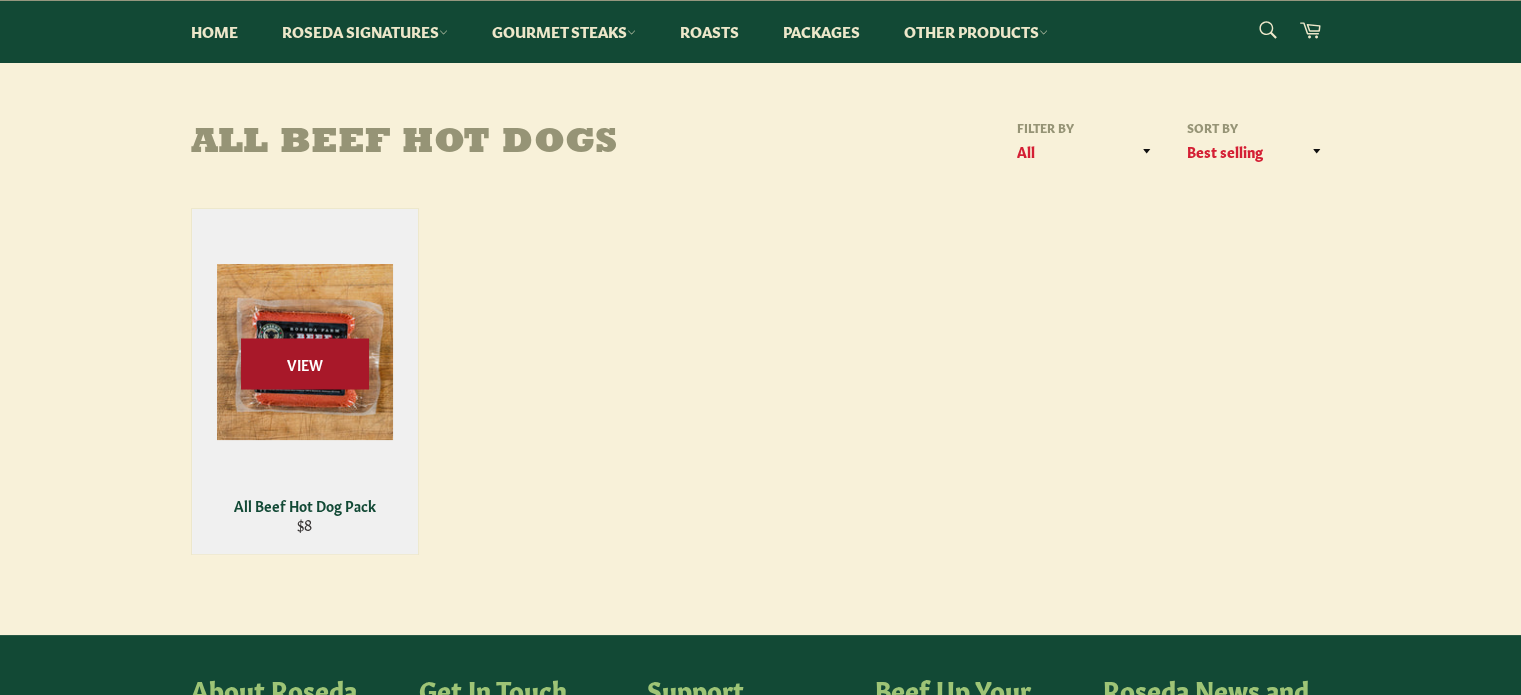 click on "View" at bounding box center [305, 363] 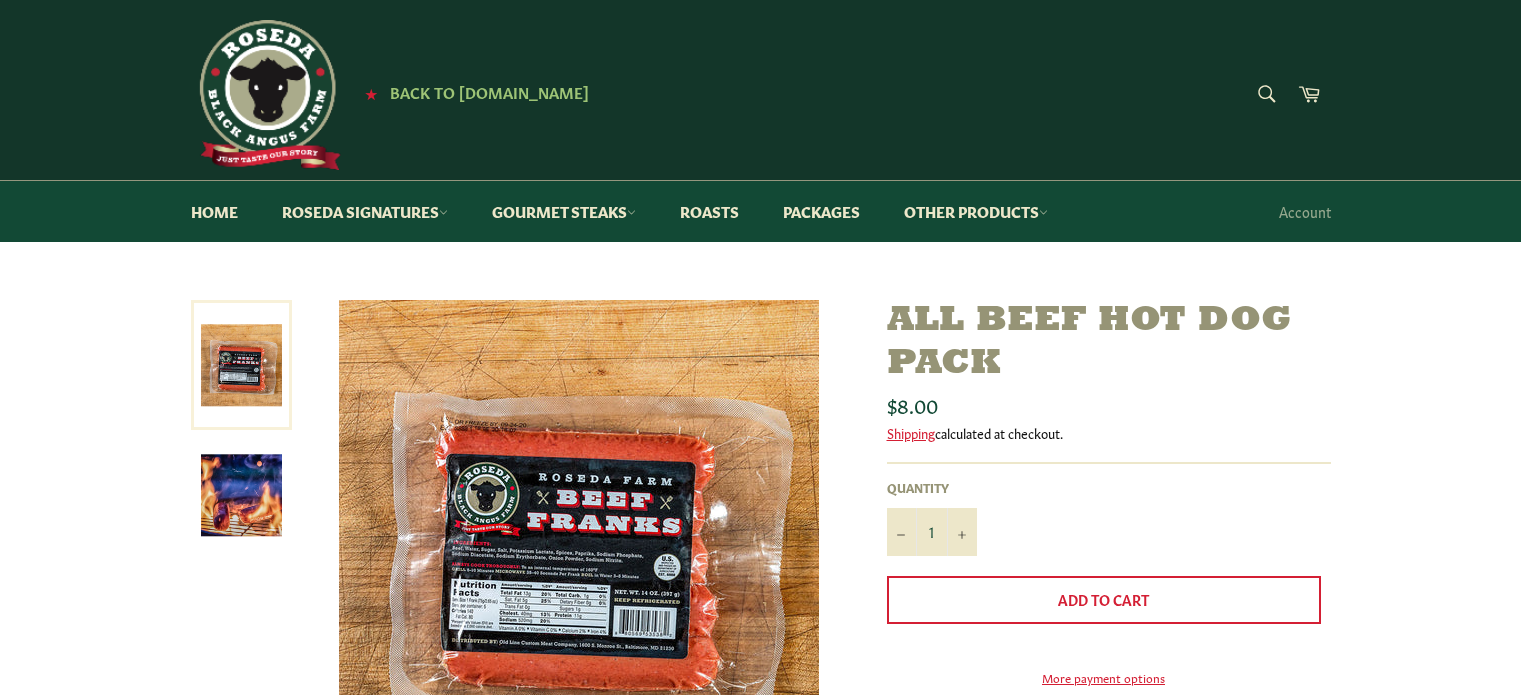 scroll, scrollTop: 0, scrollLeft: 0, axis: both 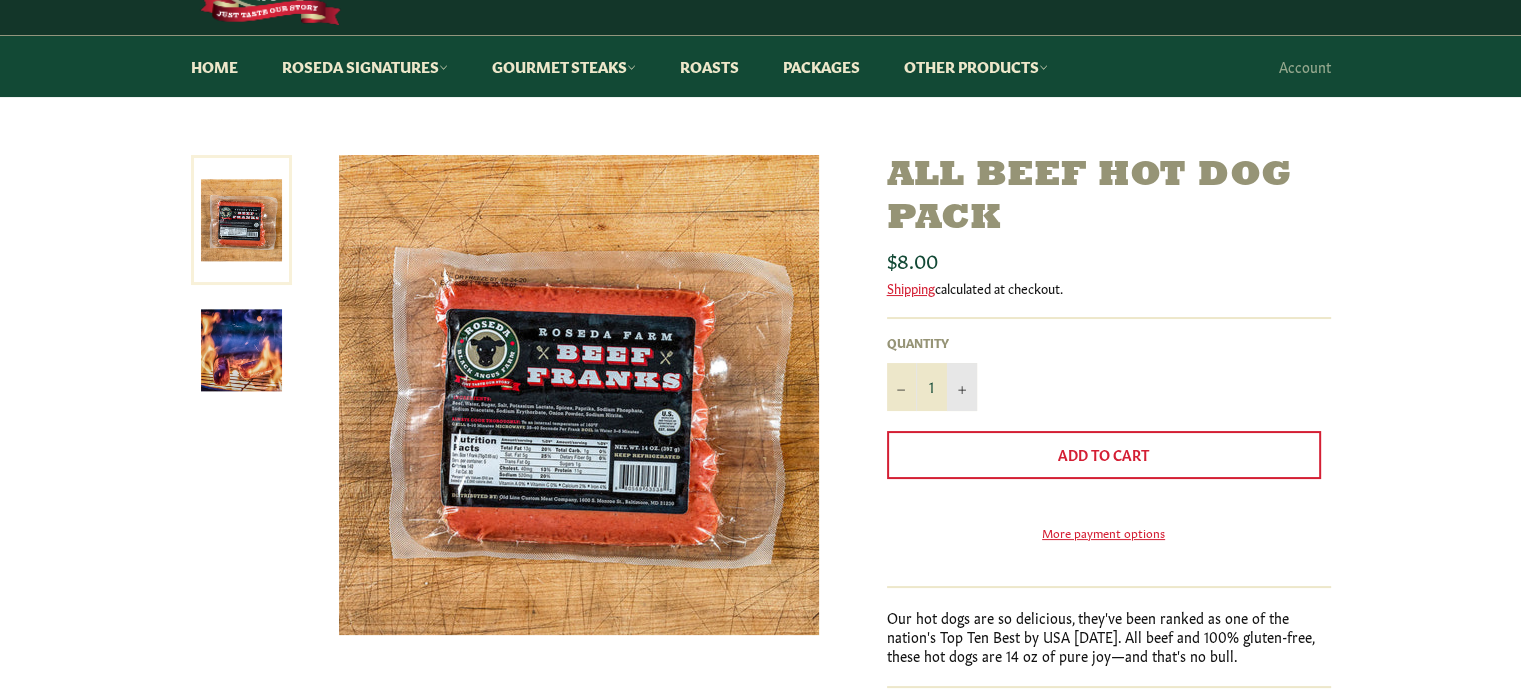 click on "+" at bounding box center [962, 387] 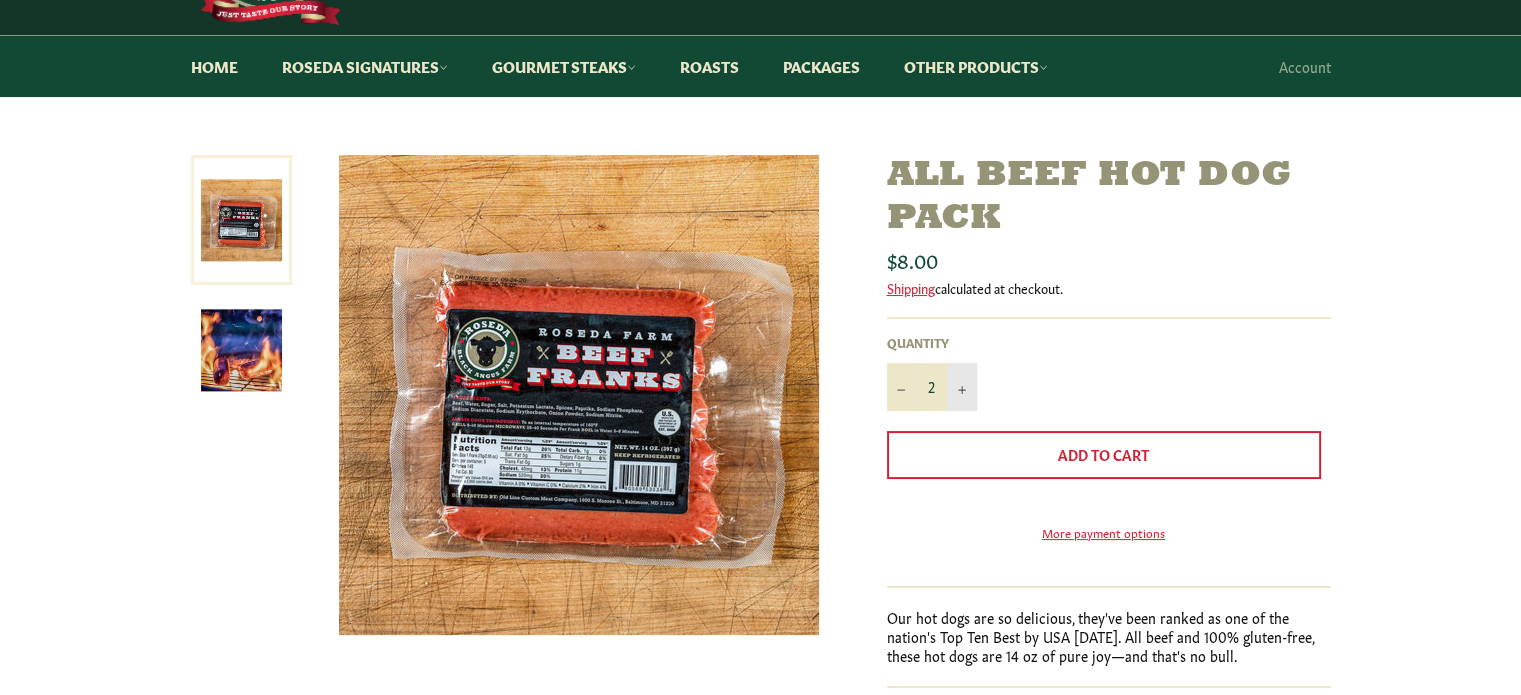 click on "+" at bounding box center (962, 387) 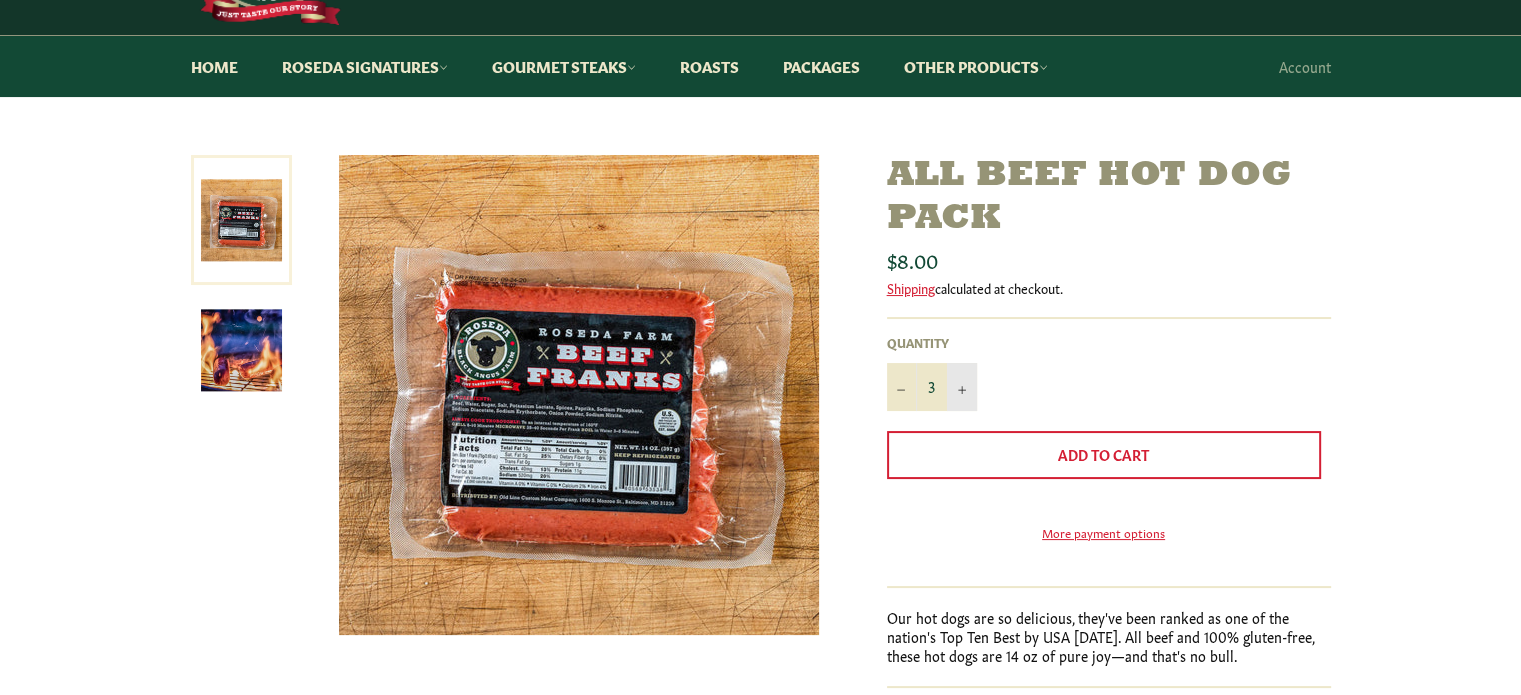 click on "+" at bounding box center (962, 387) 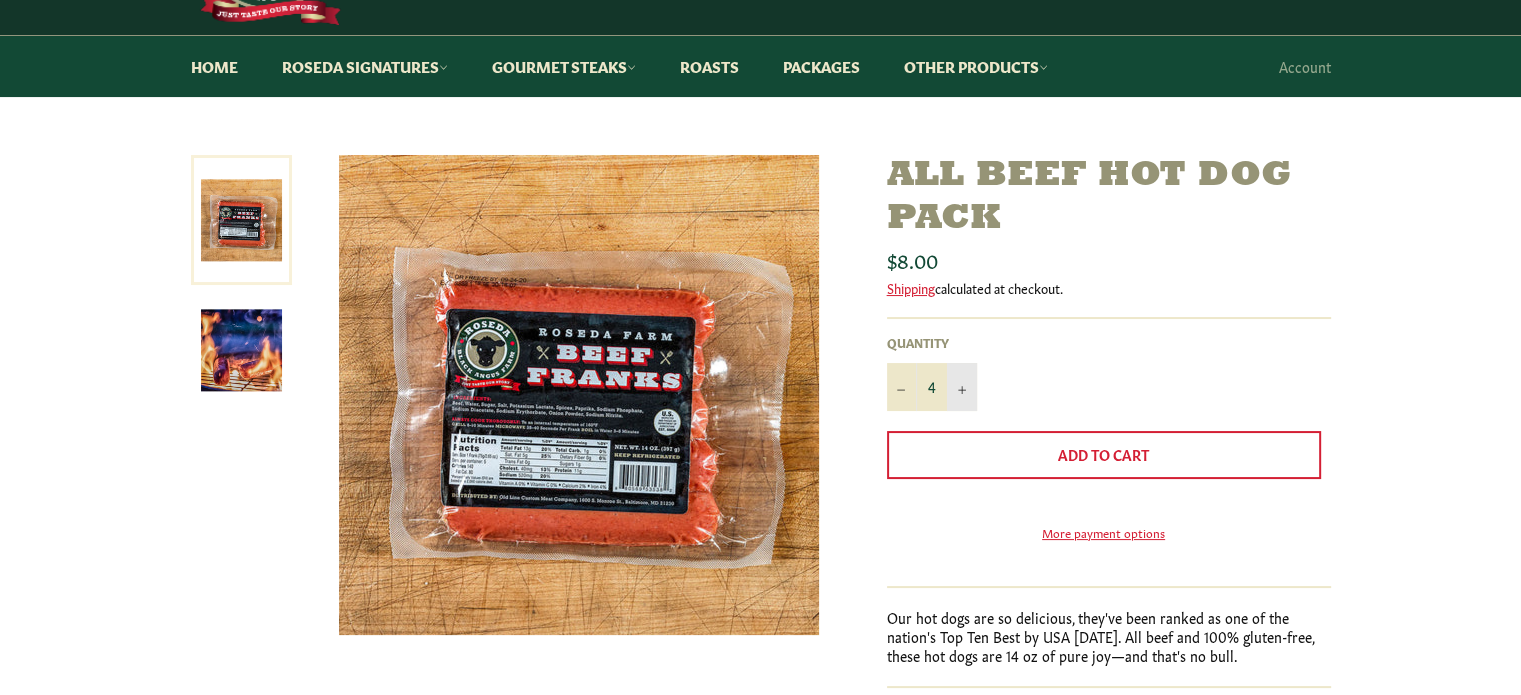 click on "+" at bounding box center [962, 387] 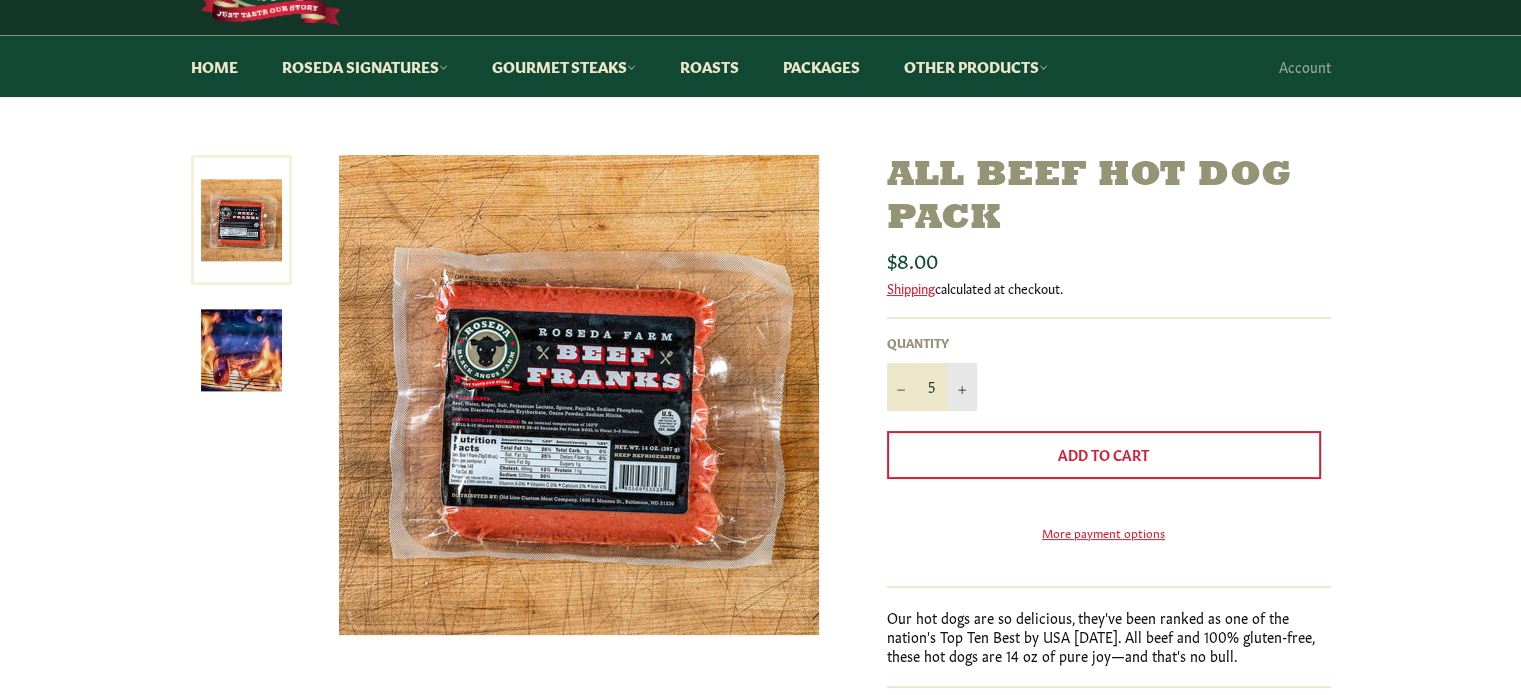click on "+" at bounding box center [962, 387] 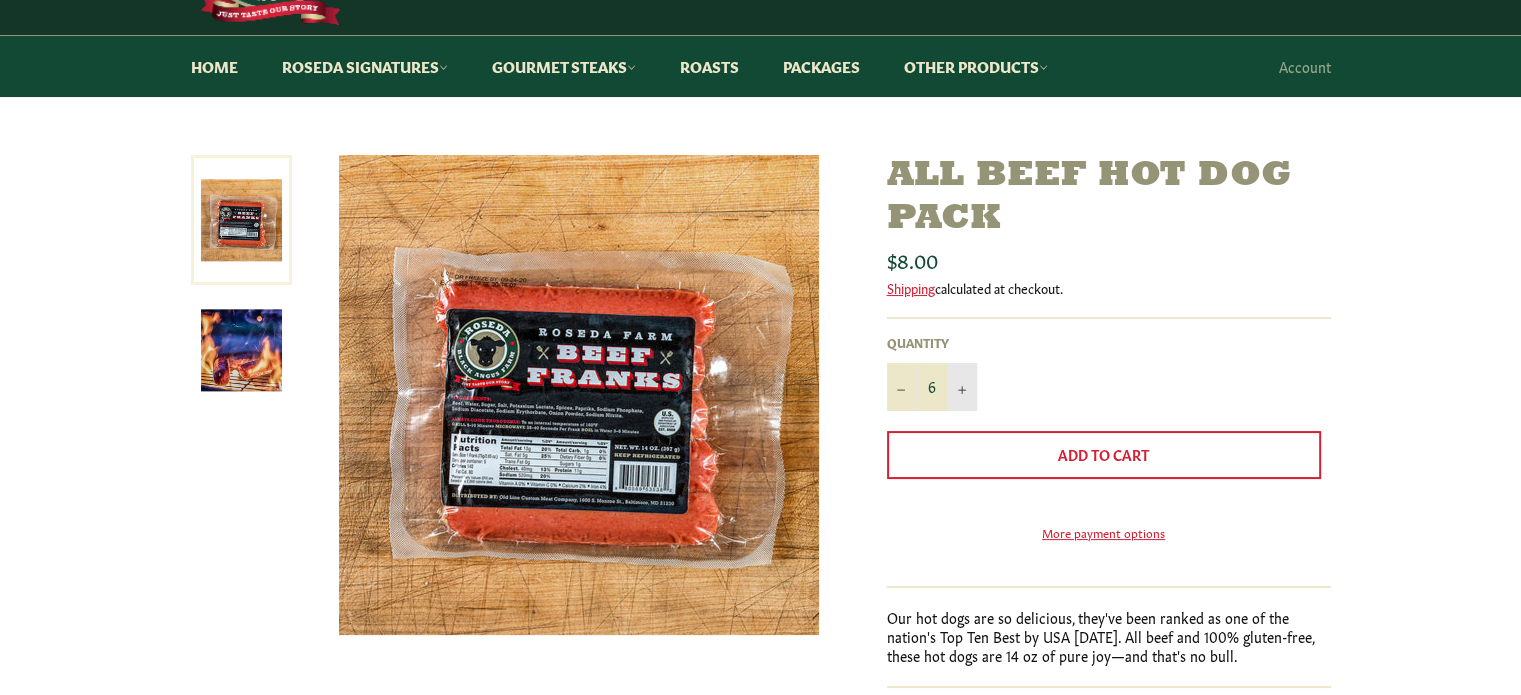 click on "+" at bounding box center (962, 387) 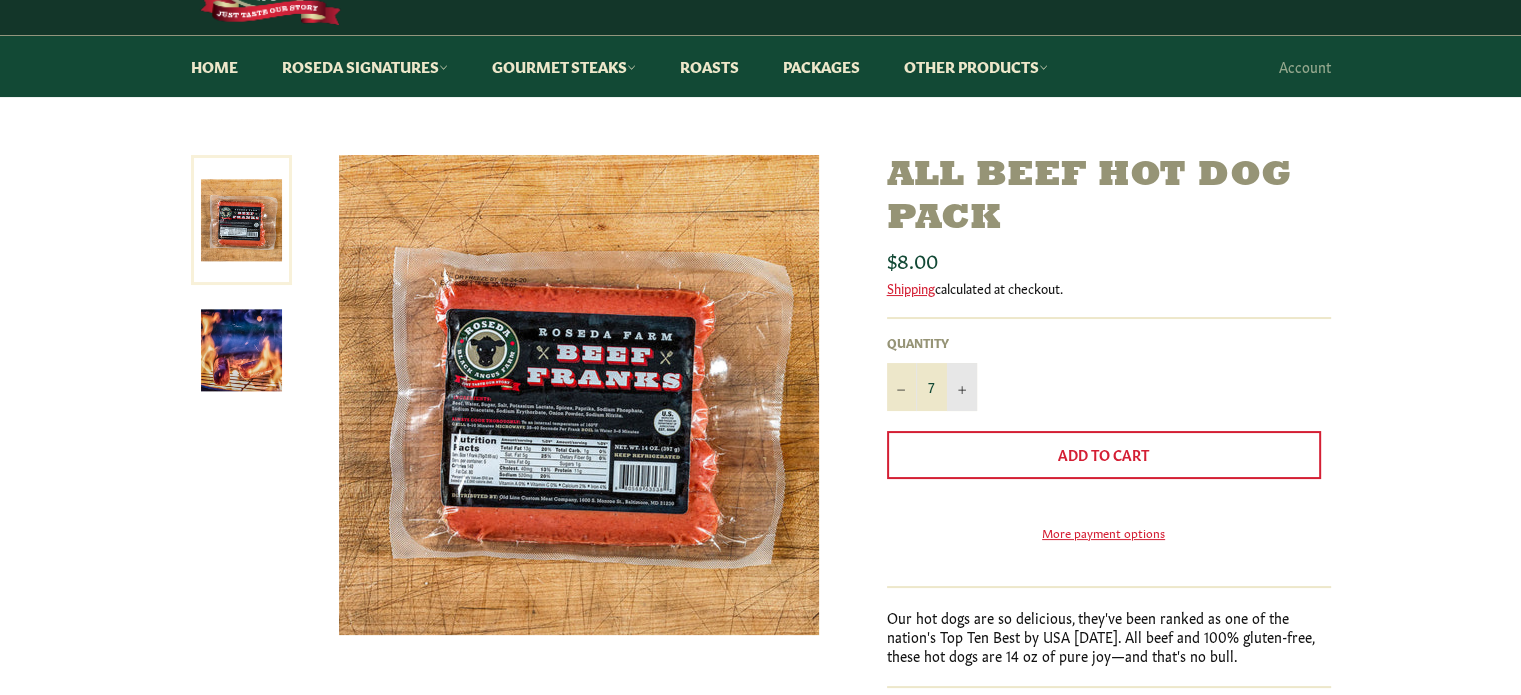 click on "+" at bounding box center [962, 387] 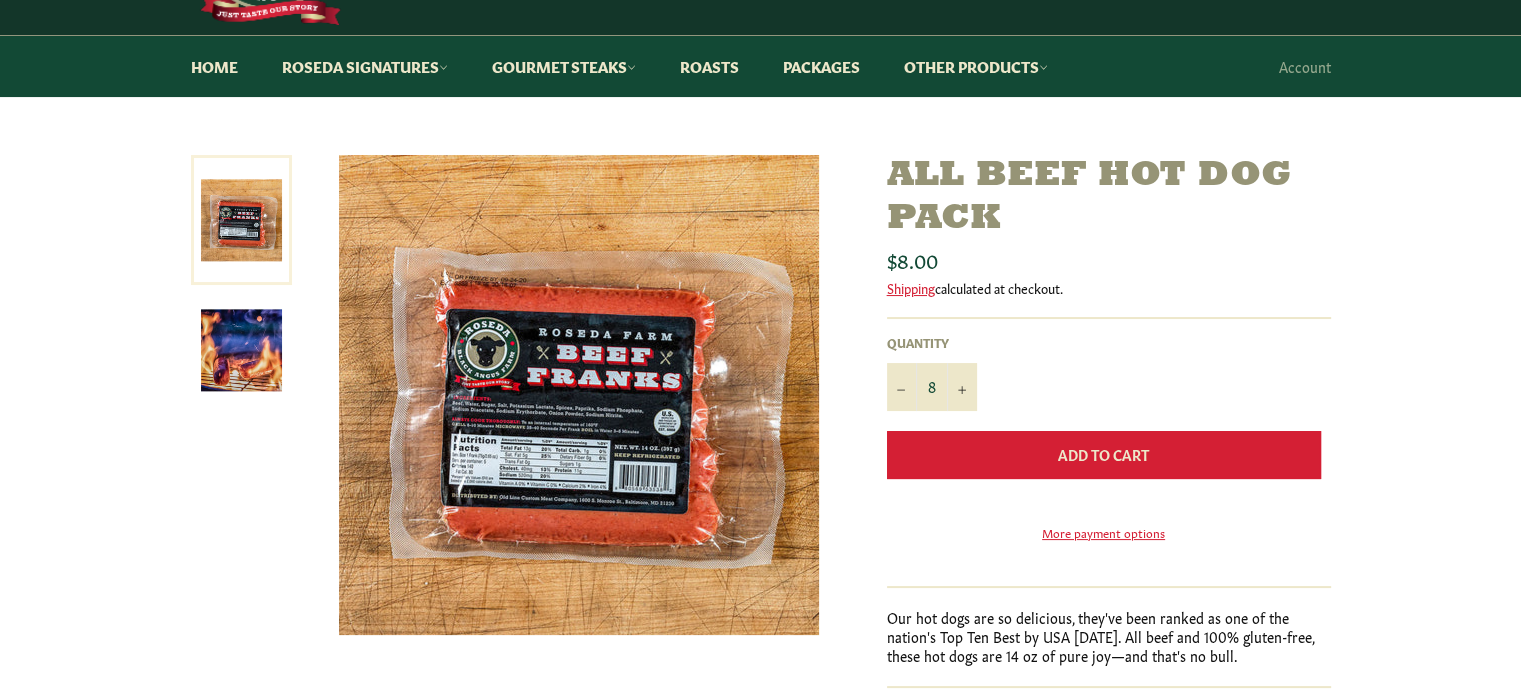 click on "Add to Cart" at bounding box center [1103, 454] 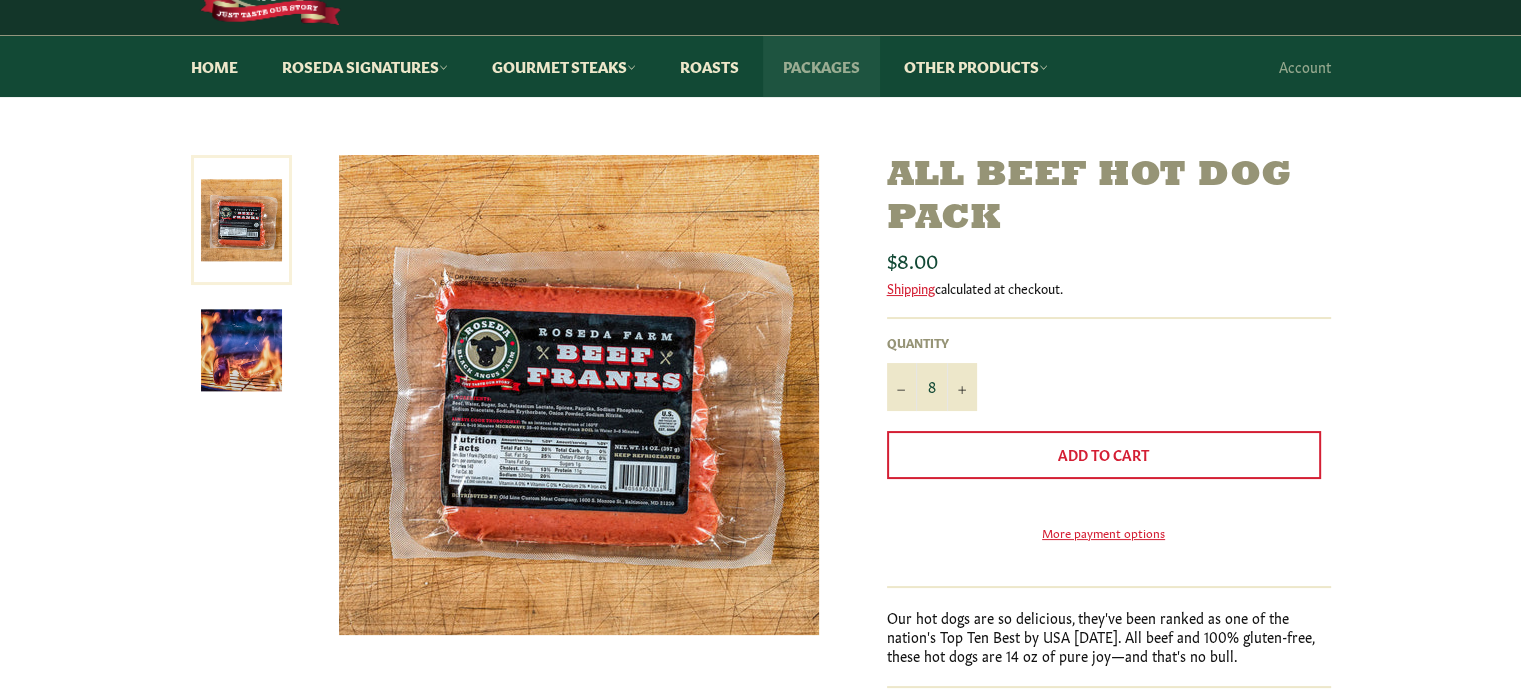 click on "Packages" at bounding box center (821, 66) 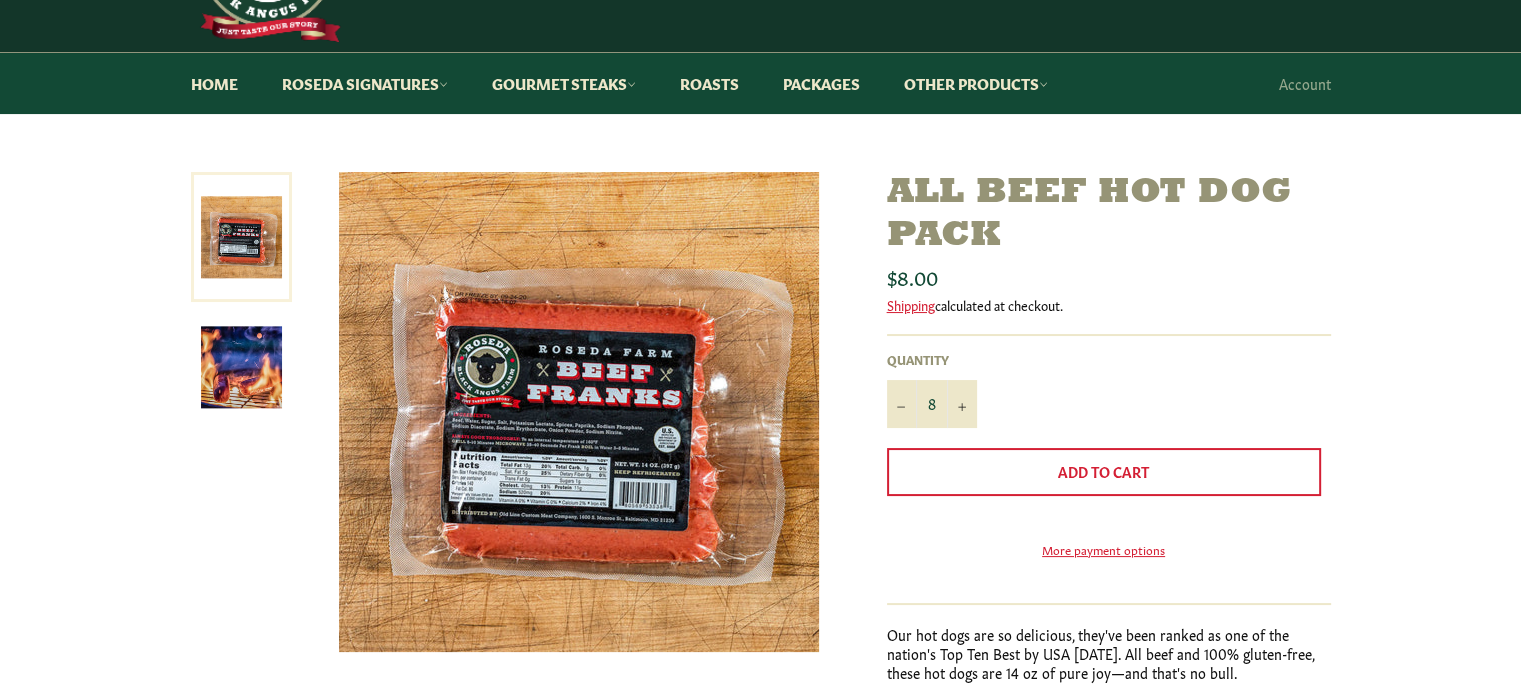 scroll, scrollTop: 117, scrollLeft: 0, axis: vertical 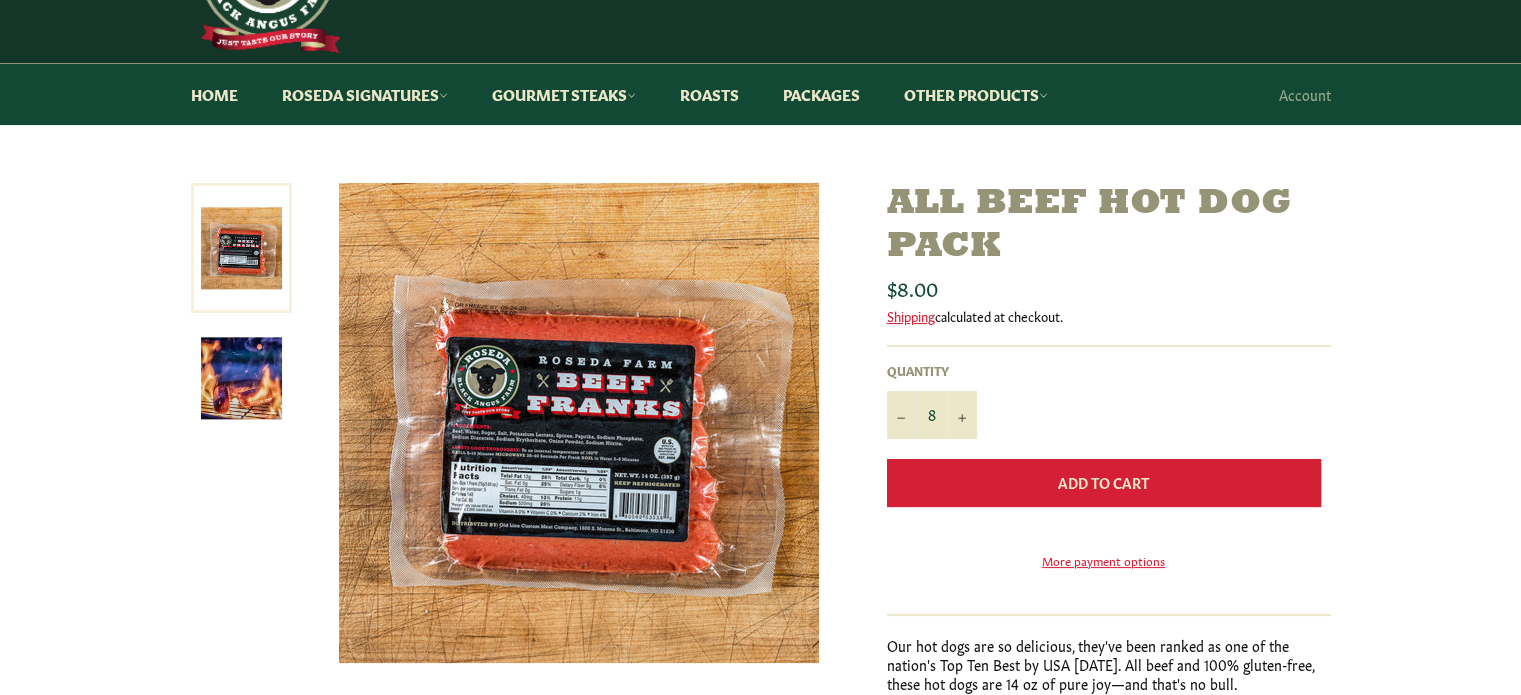 click on "Add to Cart" at bounding box center [1103, 482] 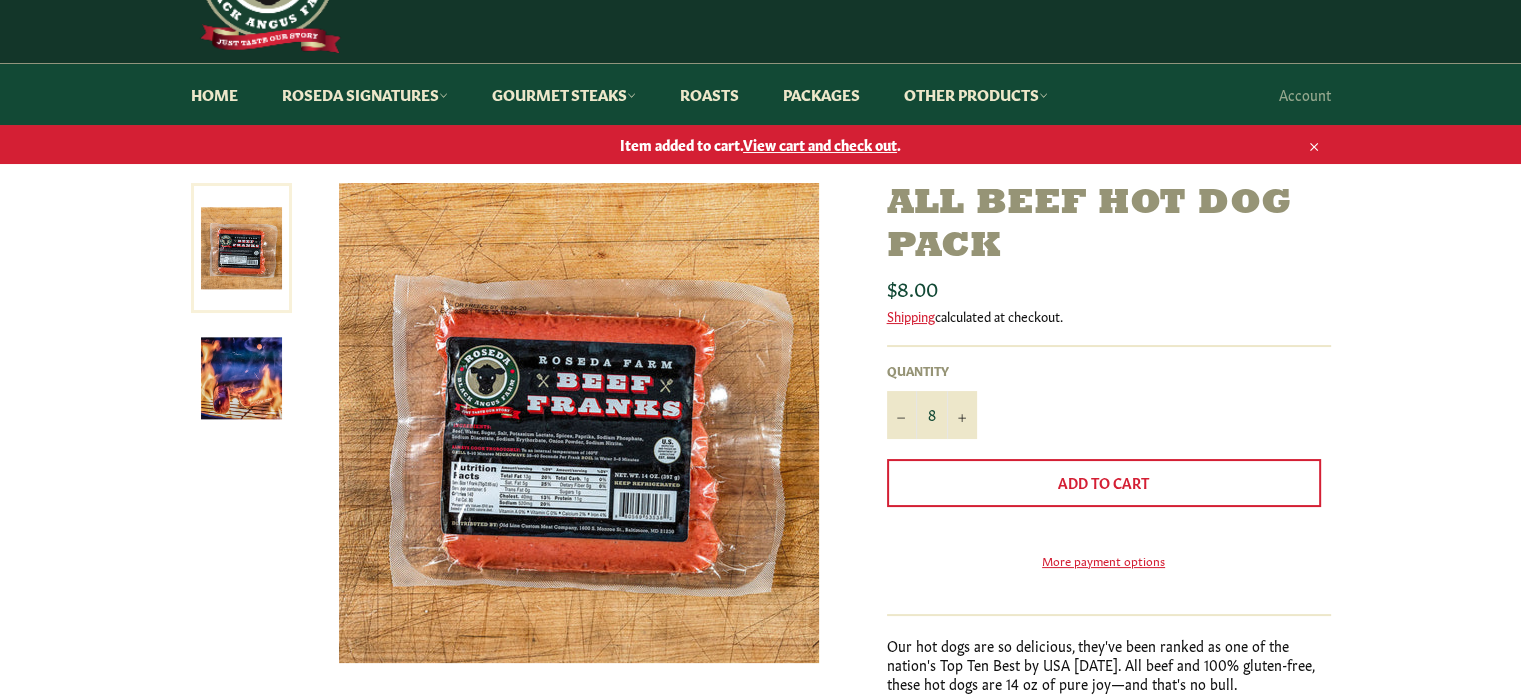 click on "View cart and check out" at bounding box center [820, 144] 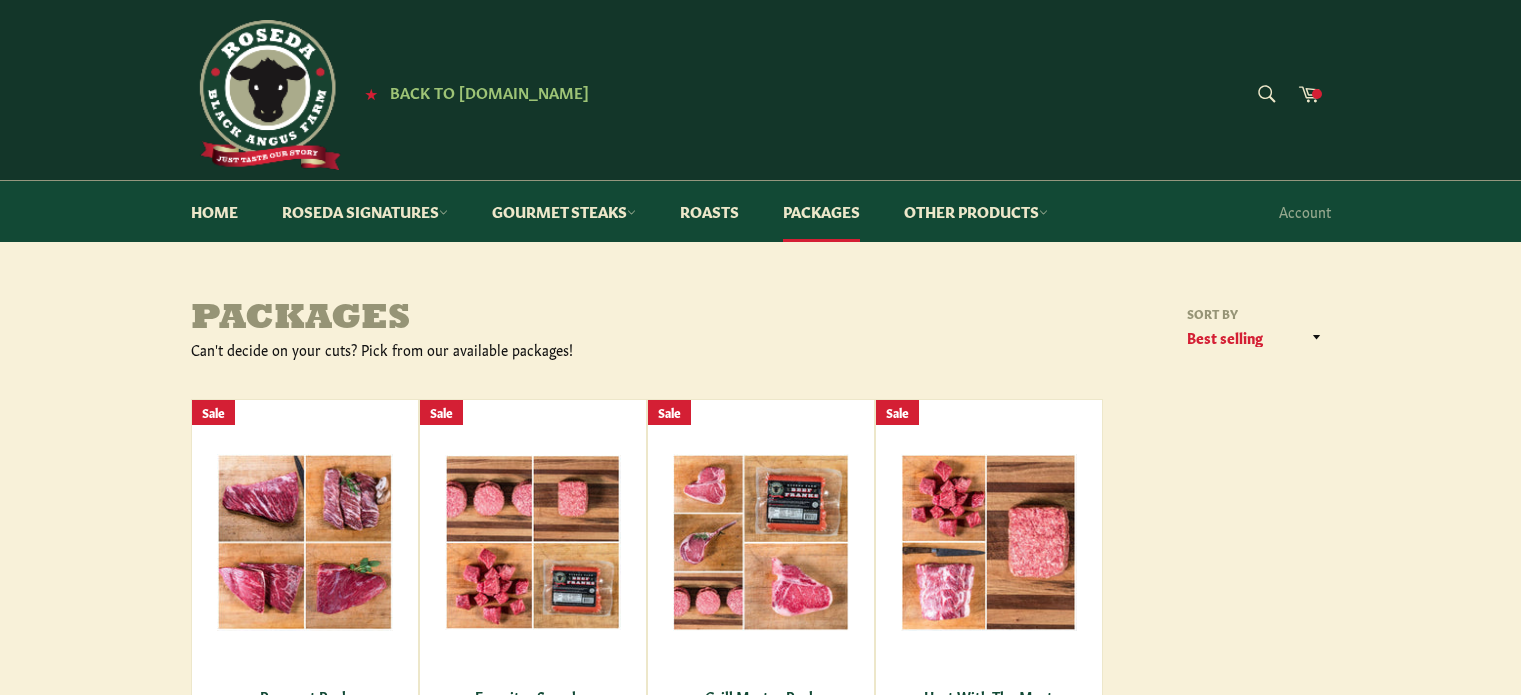 scroll, scrollTop: 0, scrollLeft: 0, axis: both 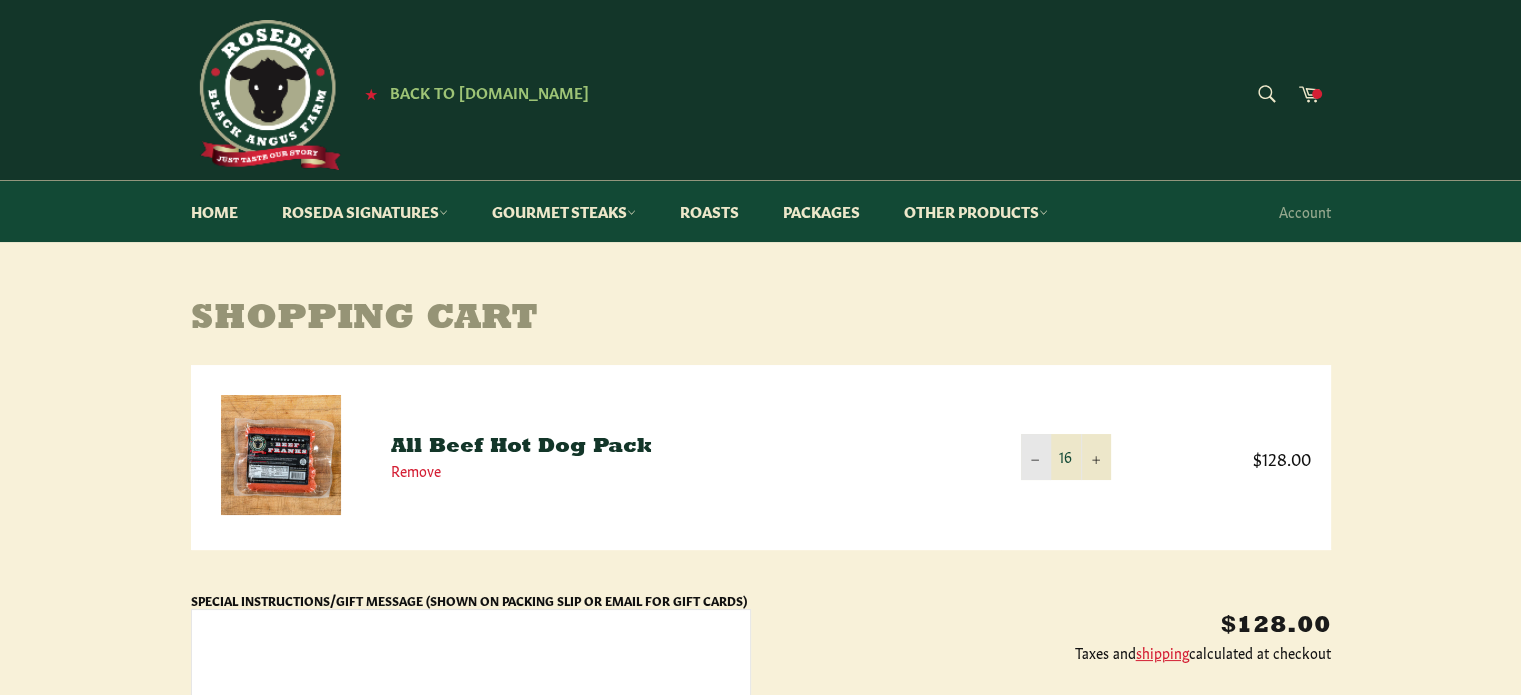 click 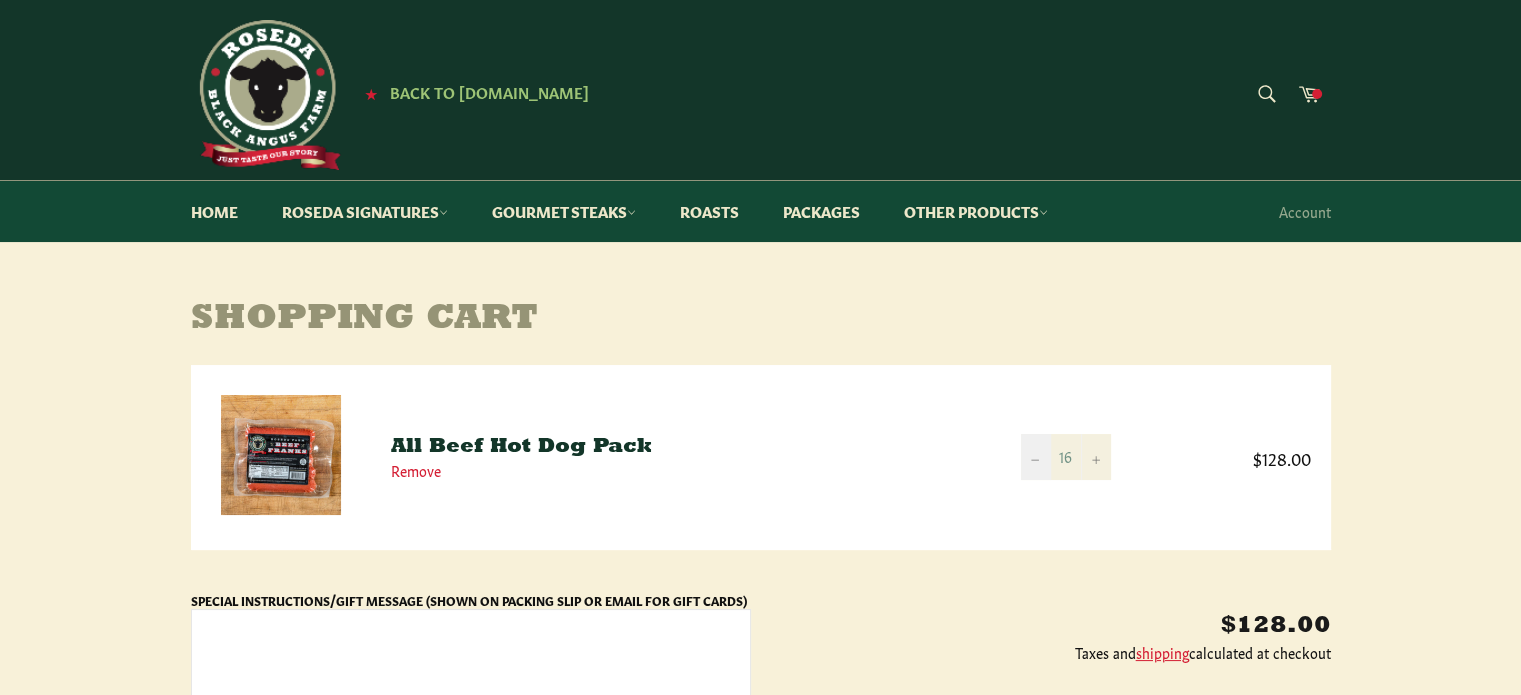 click 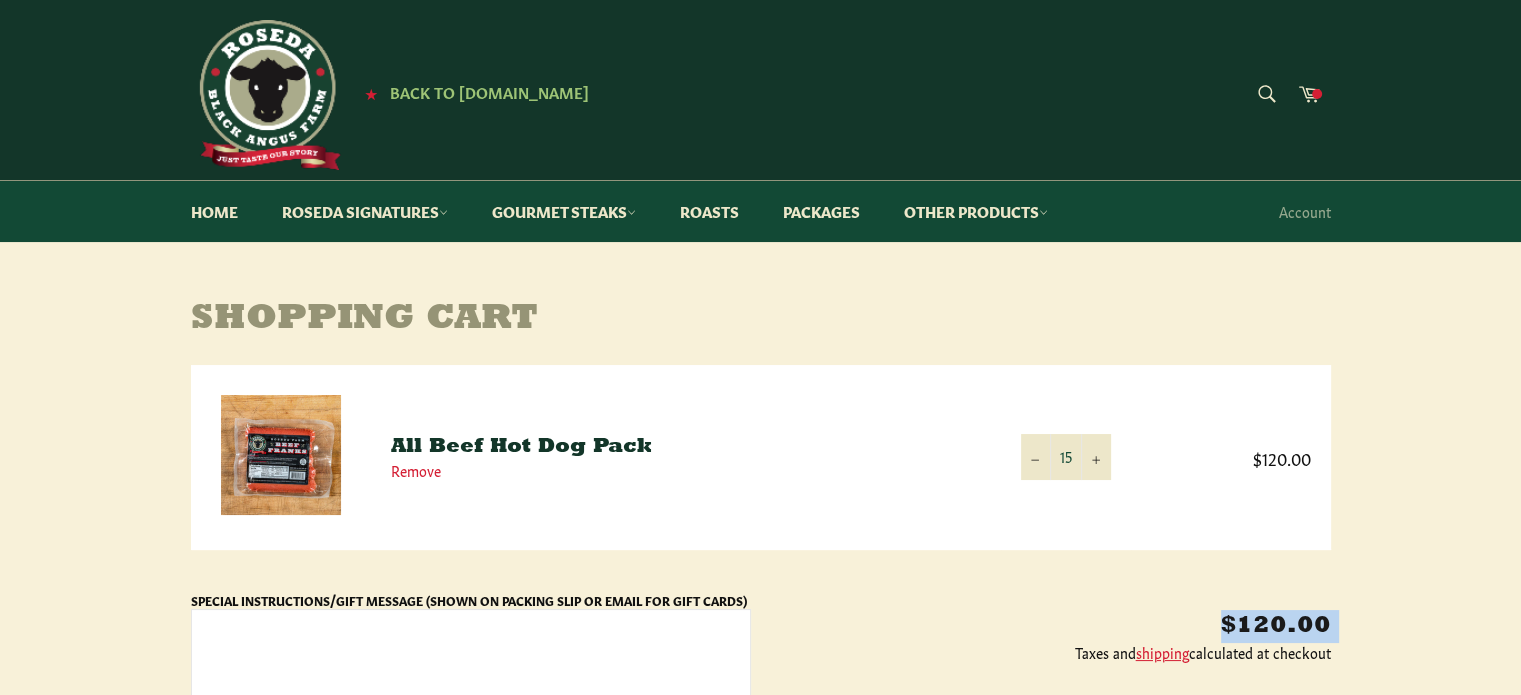 click on "Product
Quantity
Total
All Beef Hot Dog Pack
Remove
Quantity
15
−
+
$120.00
Special Instructions/Gift Message (Shown on Packing Slip or Email for Gift Cards)
$120.00
Taxes and  shipping  calculated at checkout
Update Cart
Check Out" at bounding box center [761, 566] 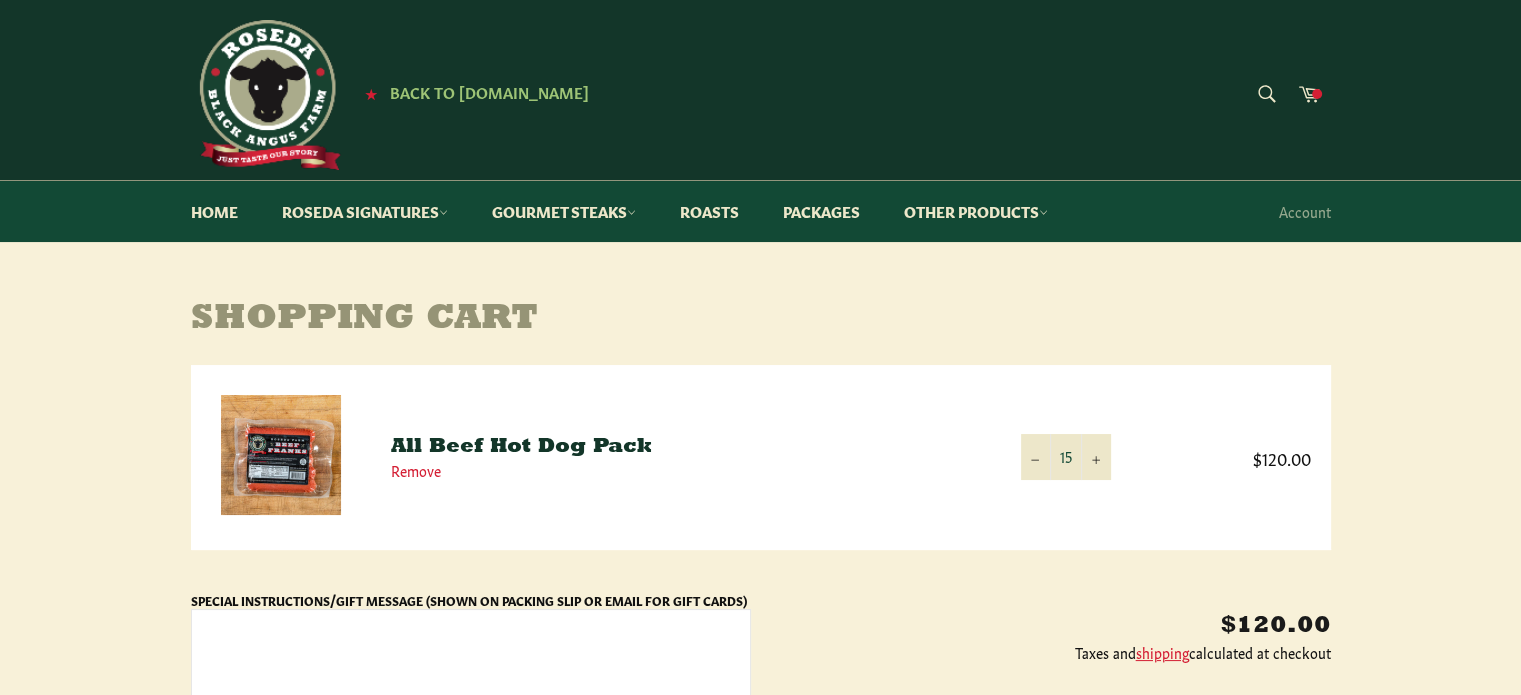 click on "Quantity
15
−
+" at bounding box center [1066, 457] 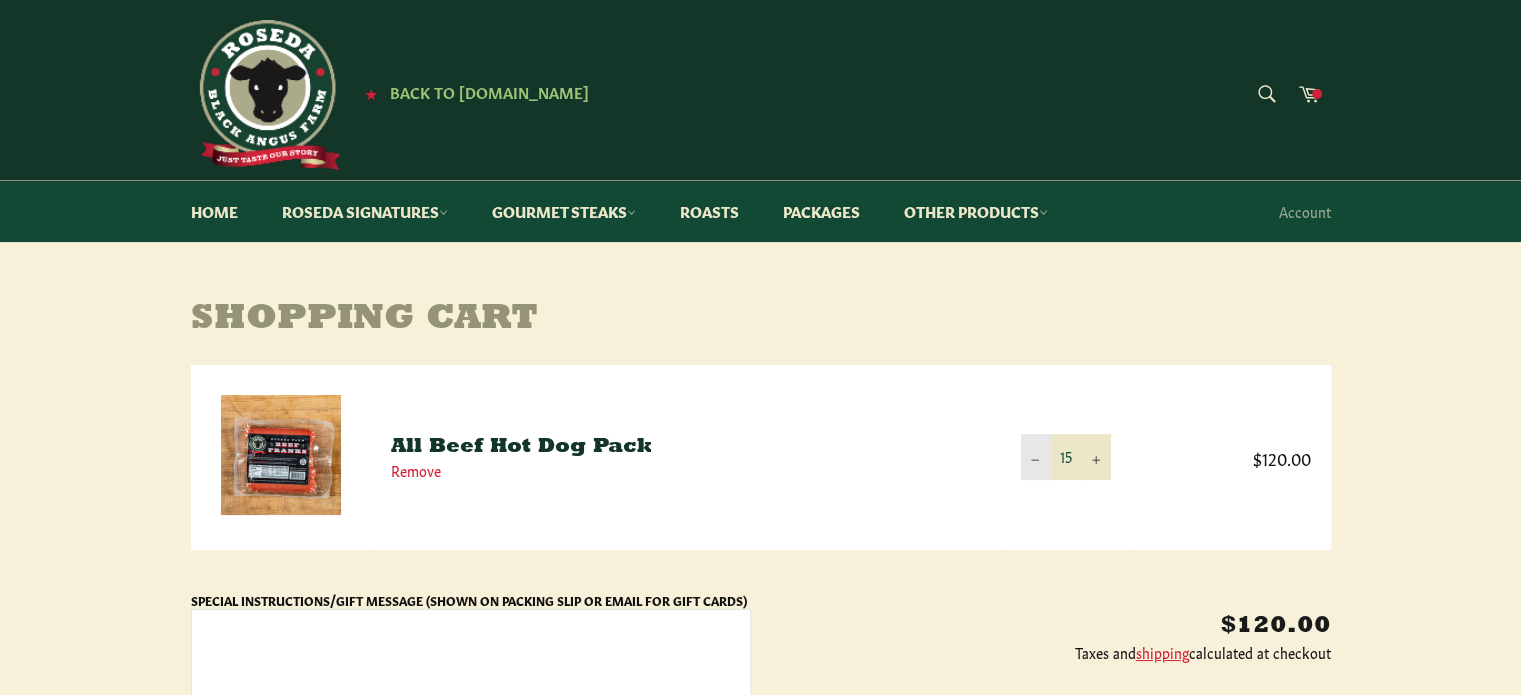 click 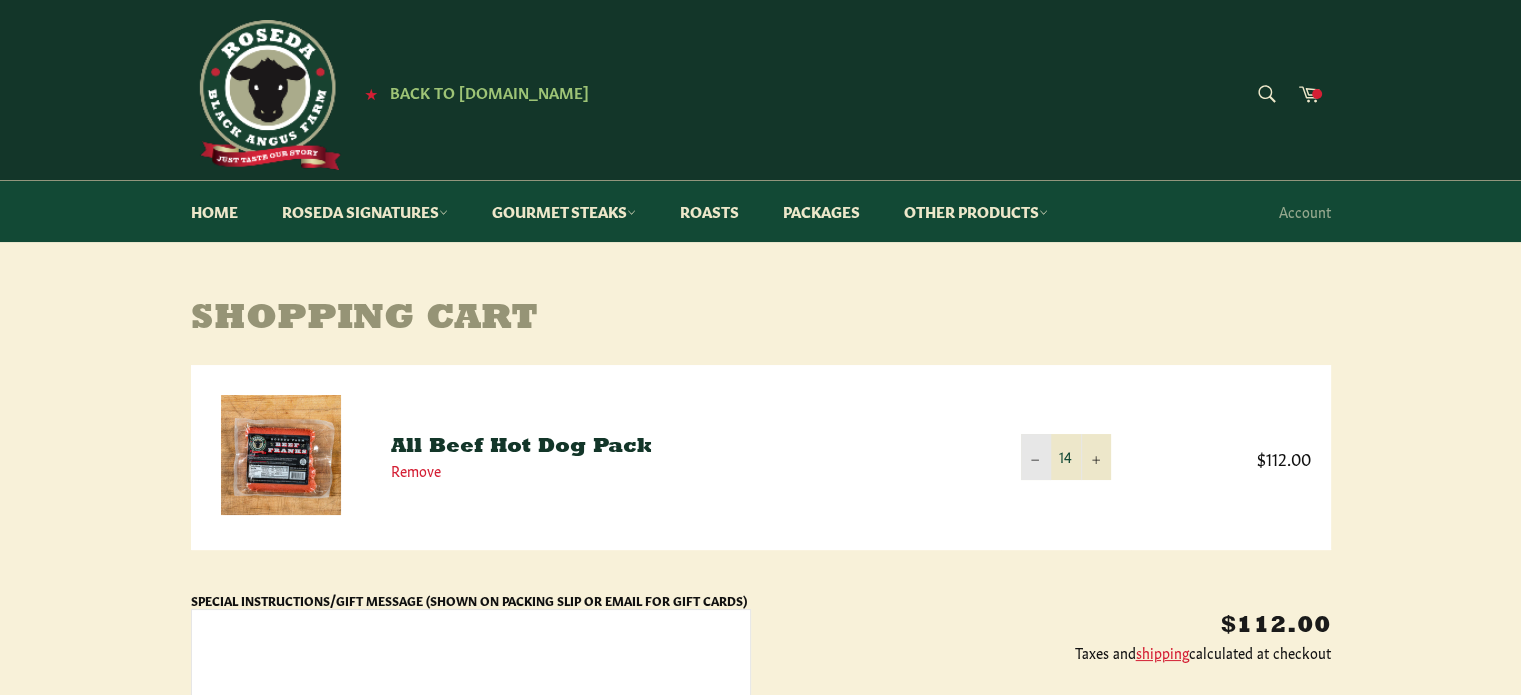 click 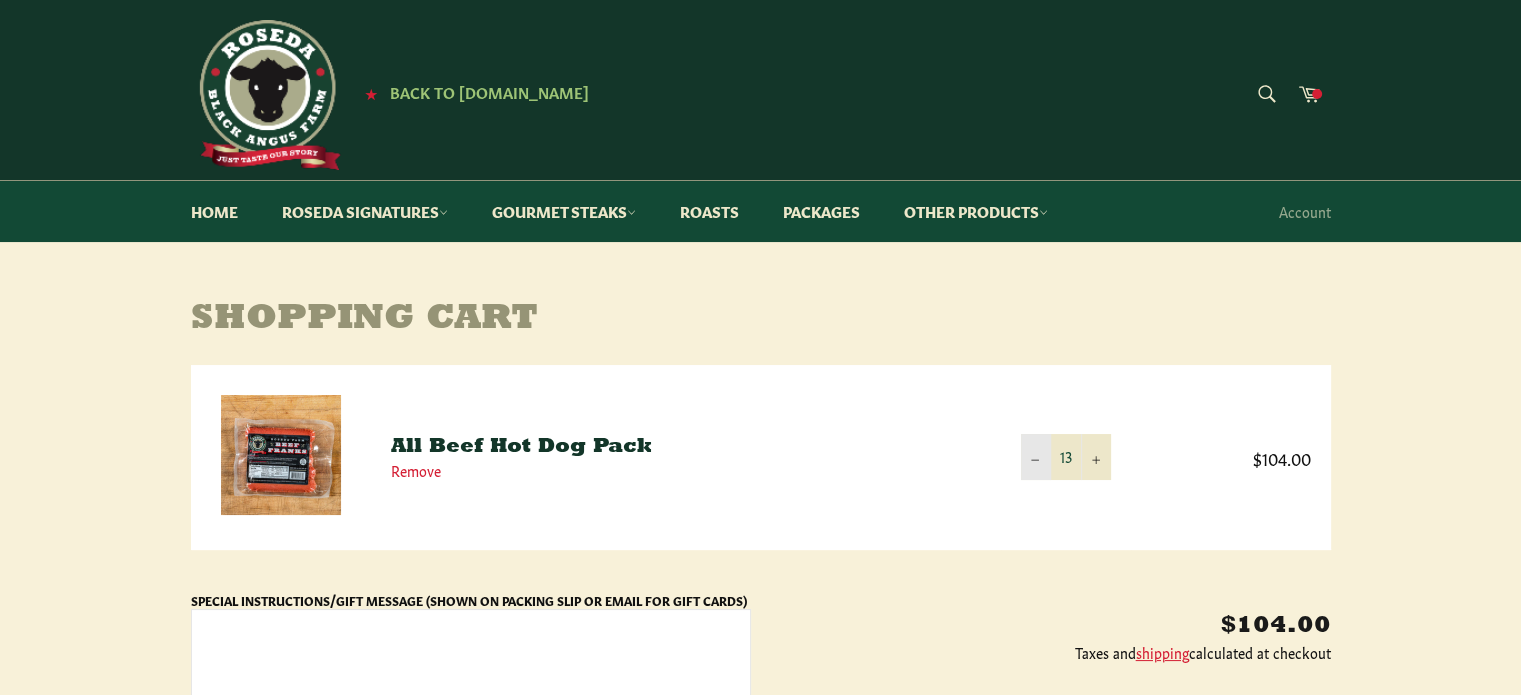 click 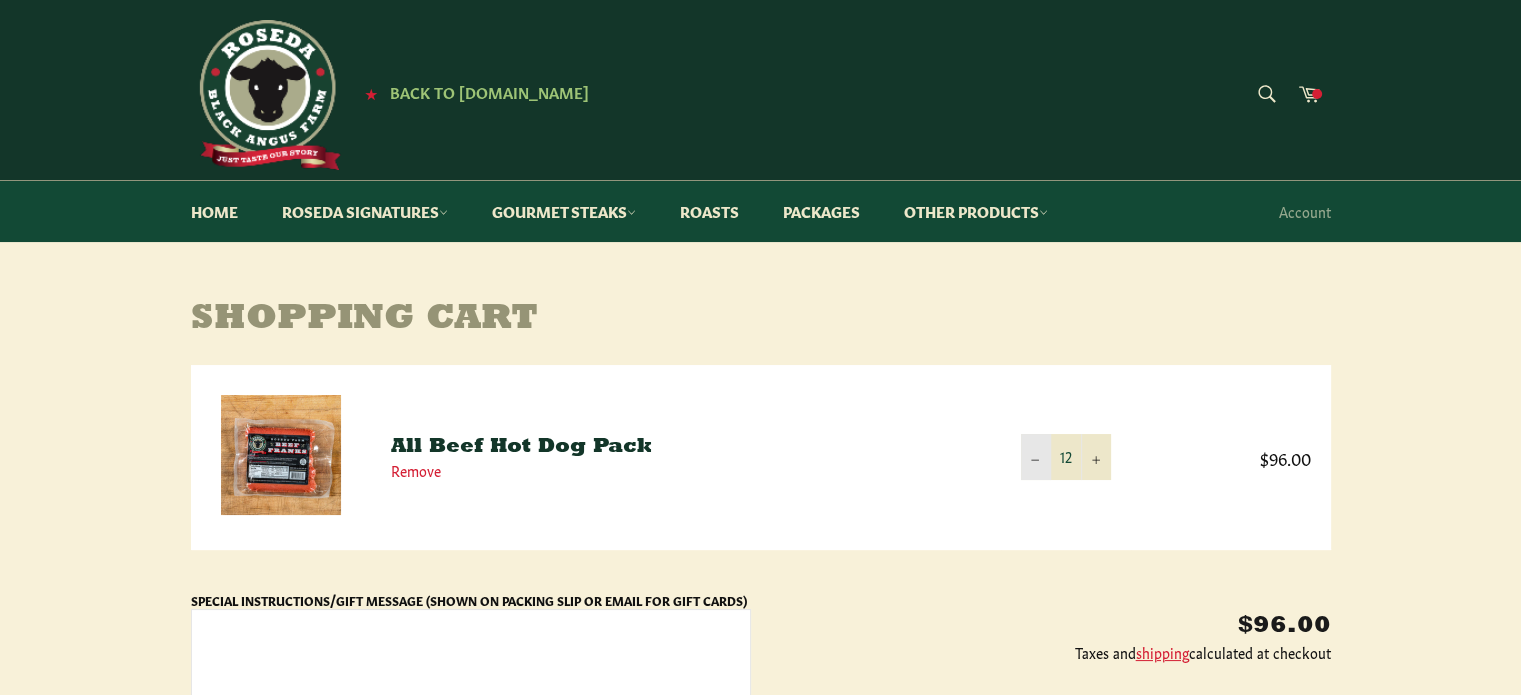 click 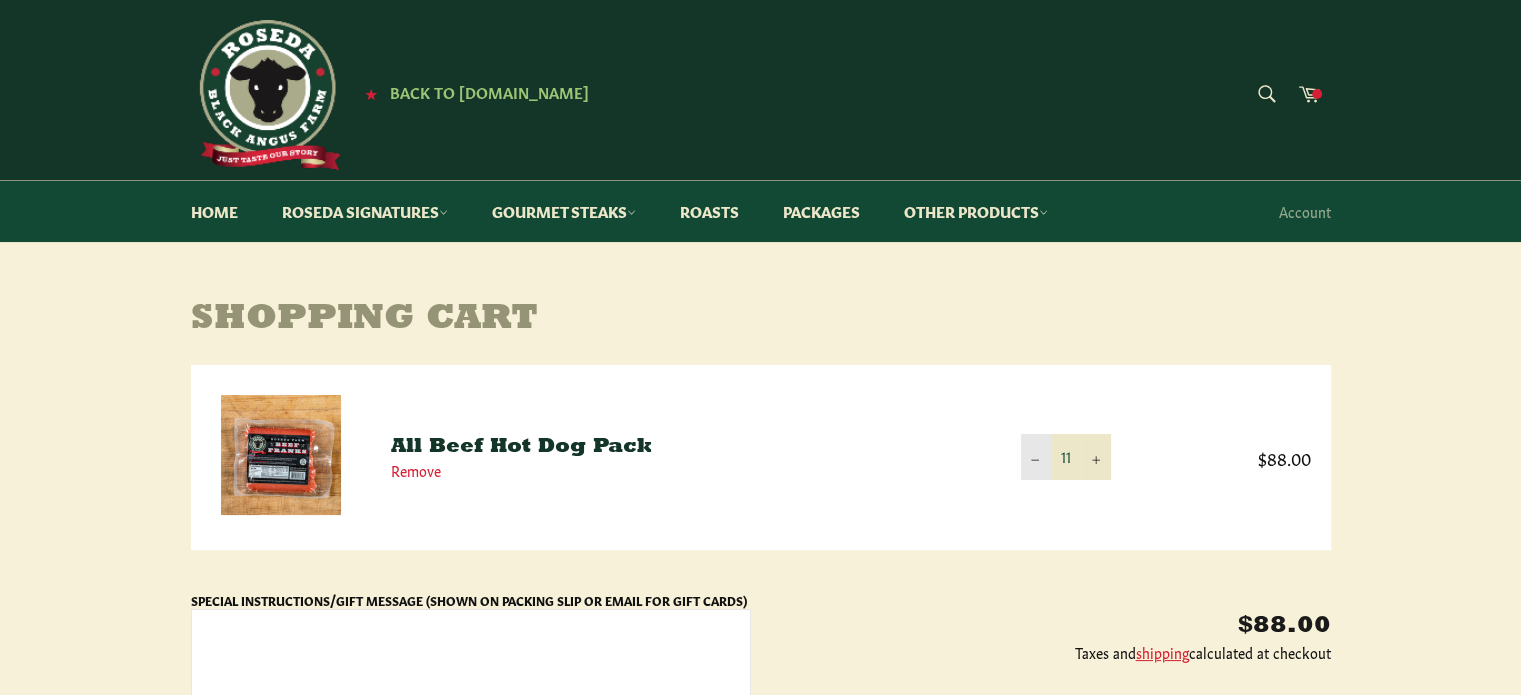 click 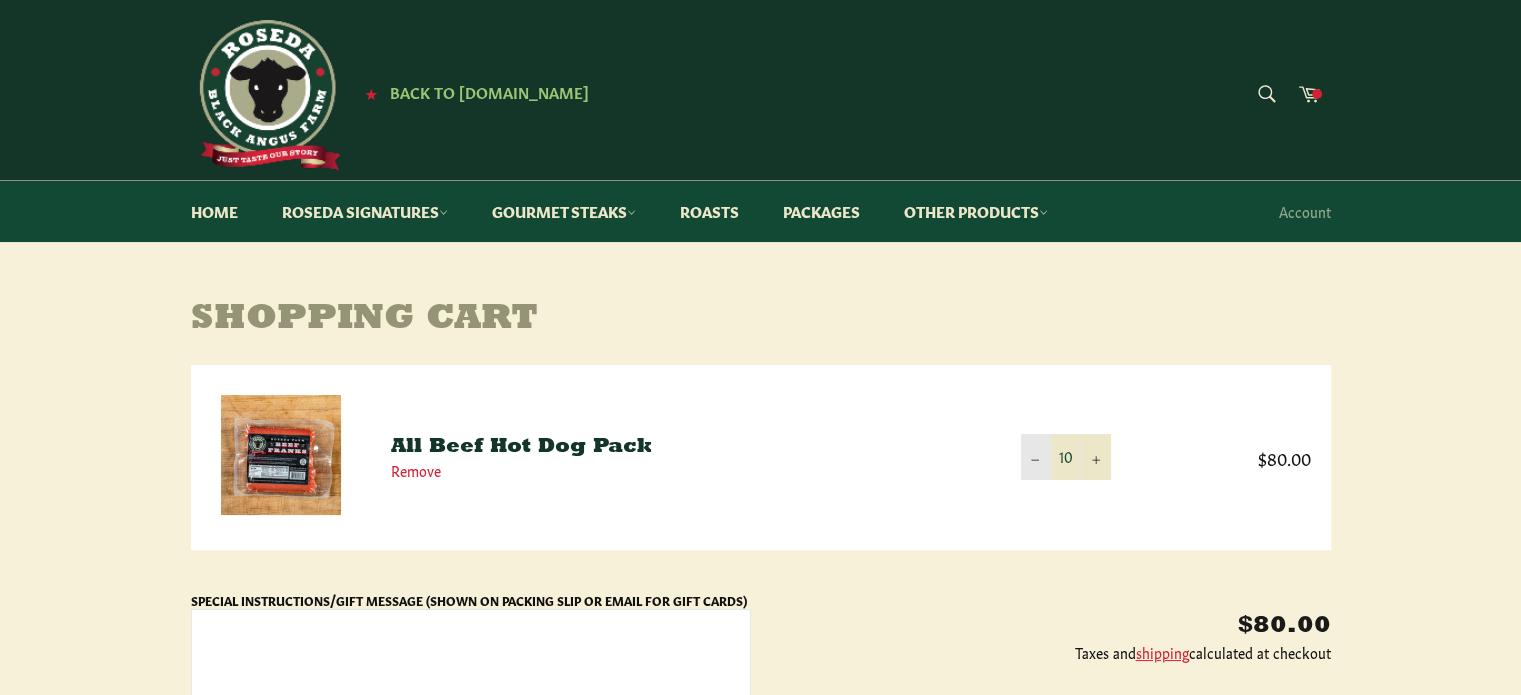 click 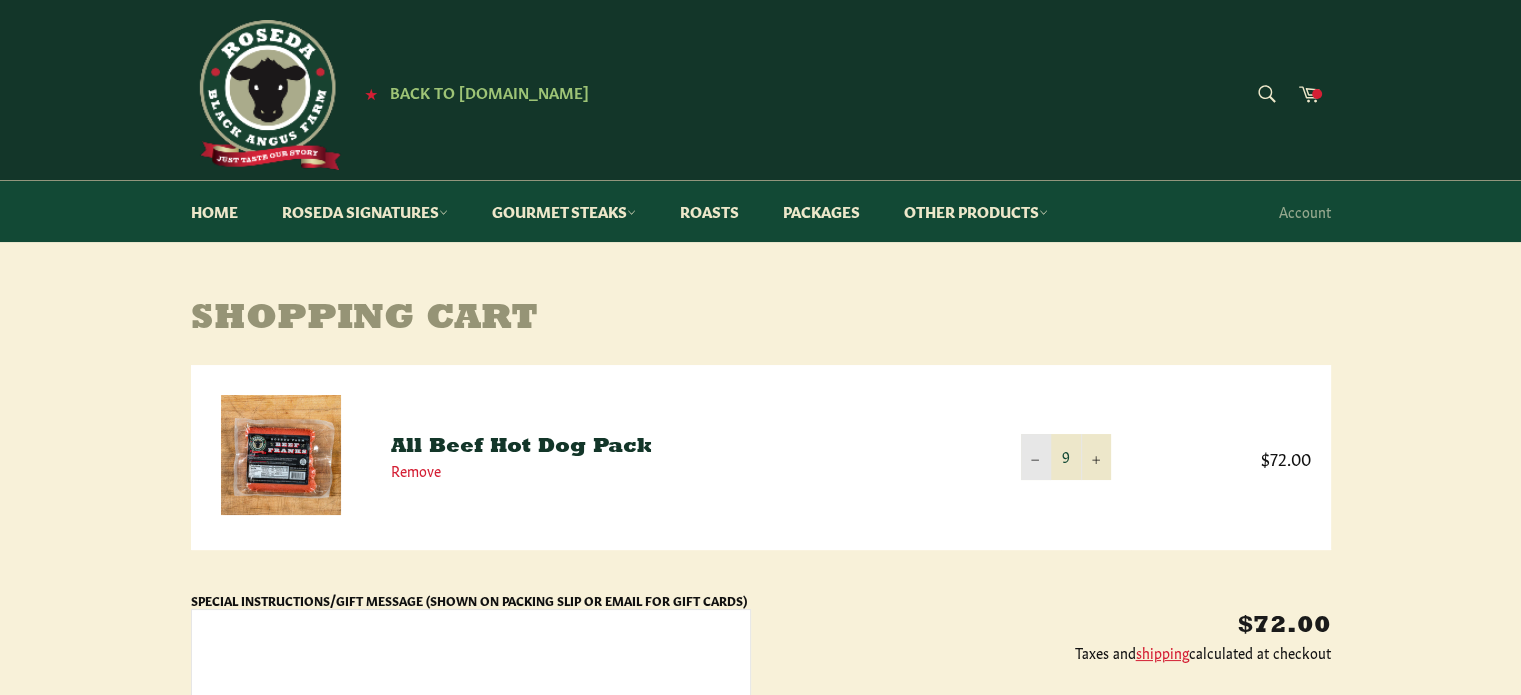 click 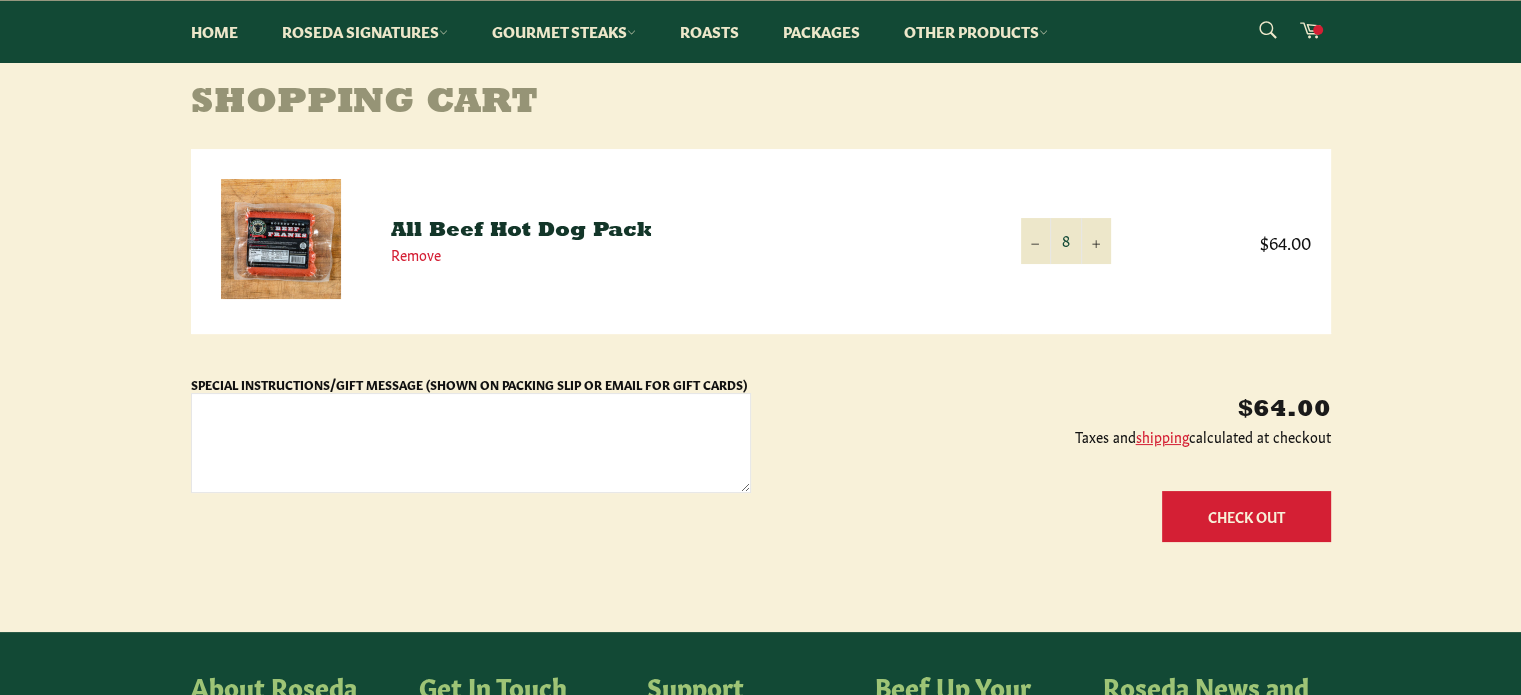 scroll, scrollTop: 209, scrollLeft: 0, axis: vertical 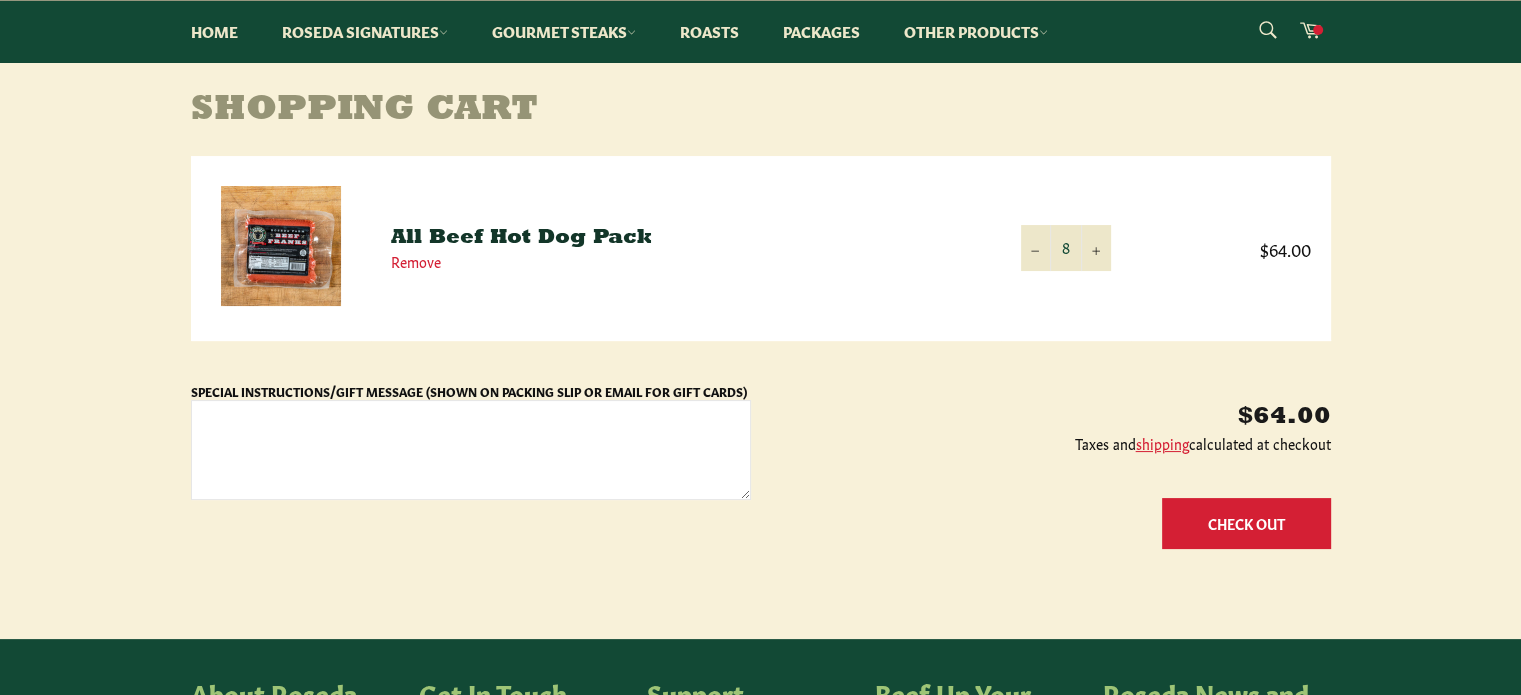 click on "Check Out" at bounding box center [1246, 523] 